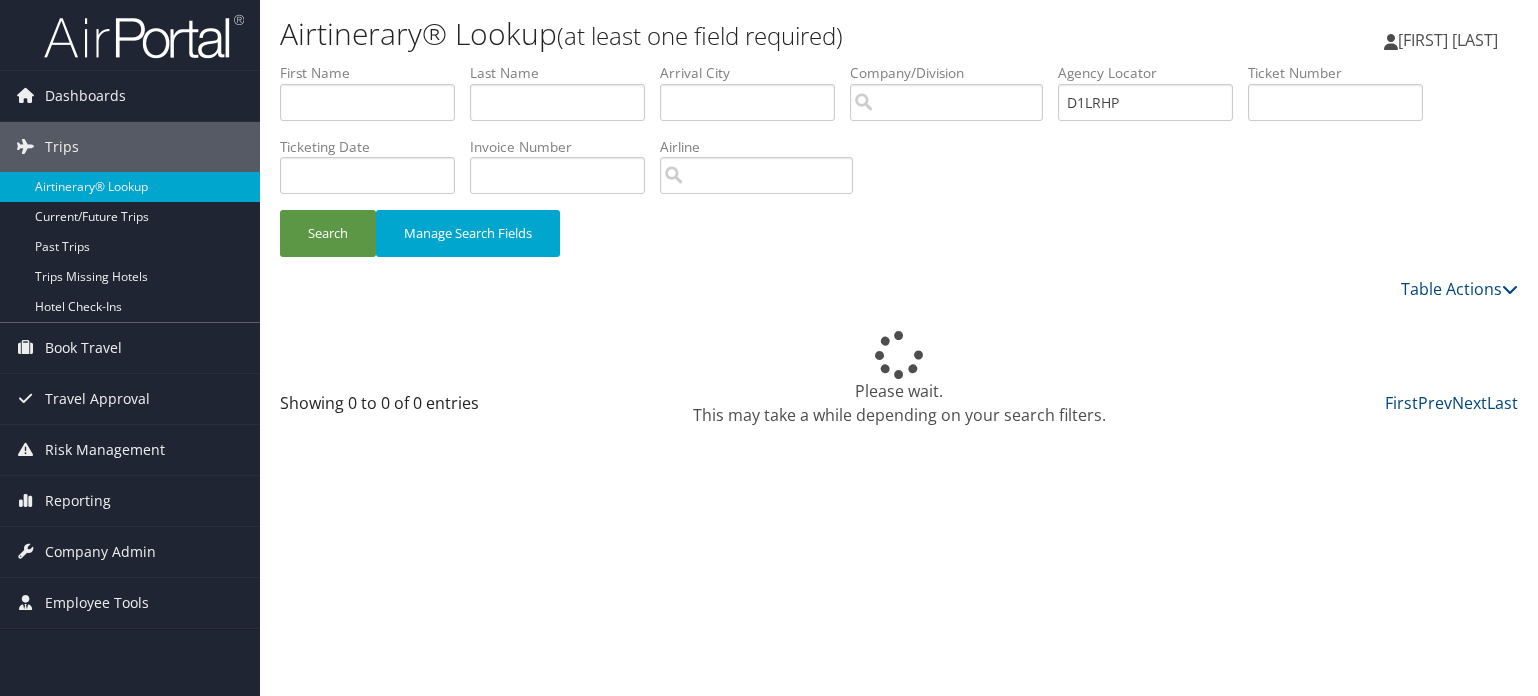 scroll, scrollTop: 0, scrollLeft: 0, axis: both 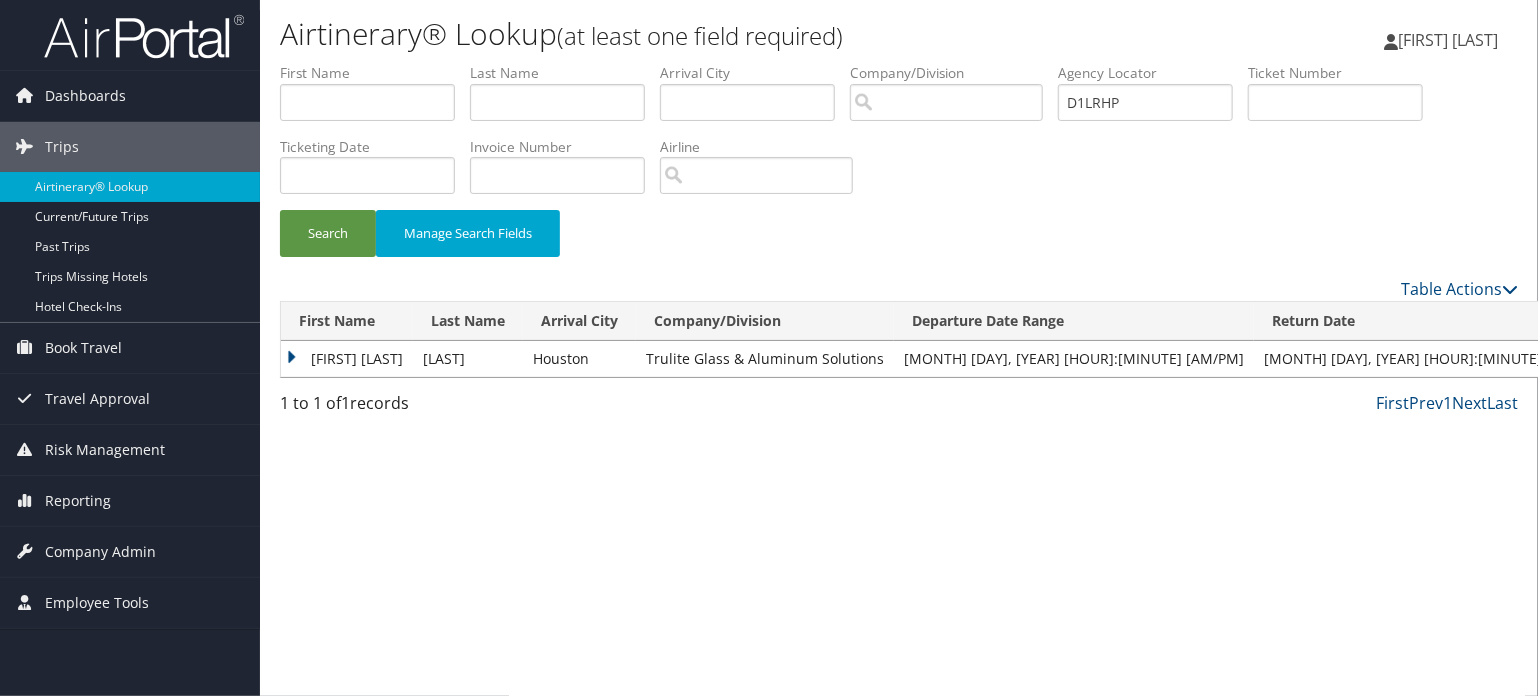 click on "TIMOTHY P" at bounding box center (347, 359) 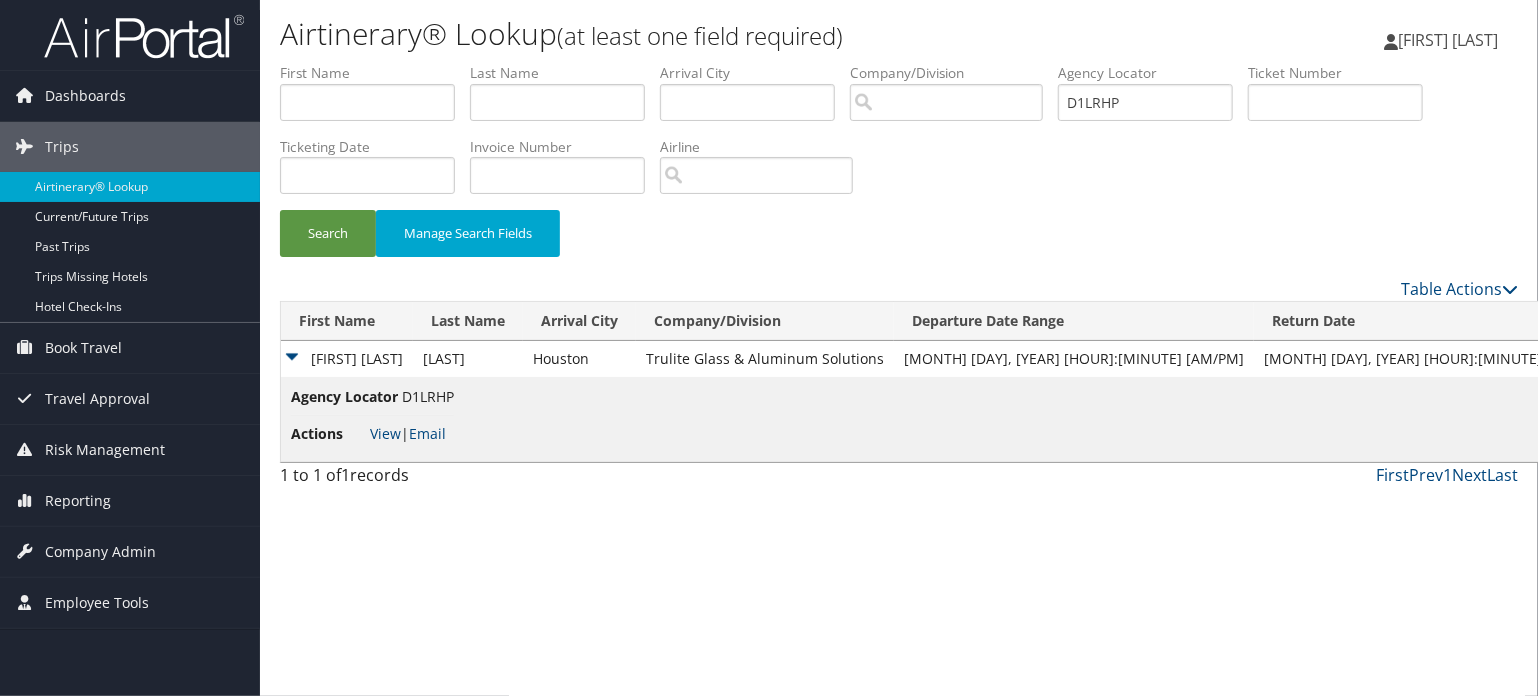 click on "Actions   View  |  Email" at bounding box center [372, 434] 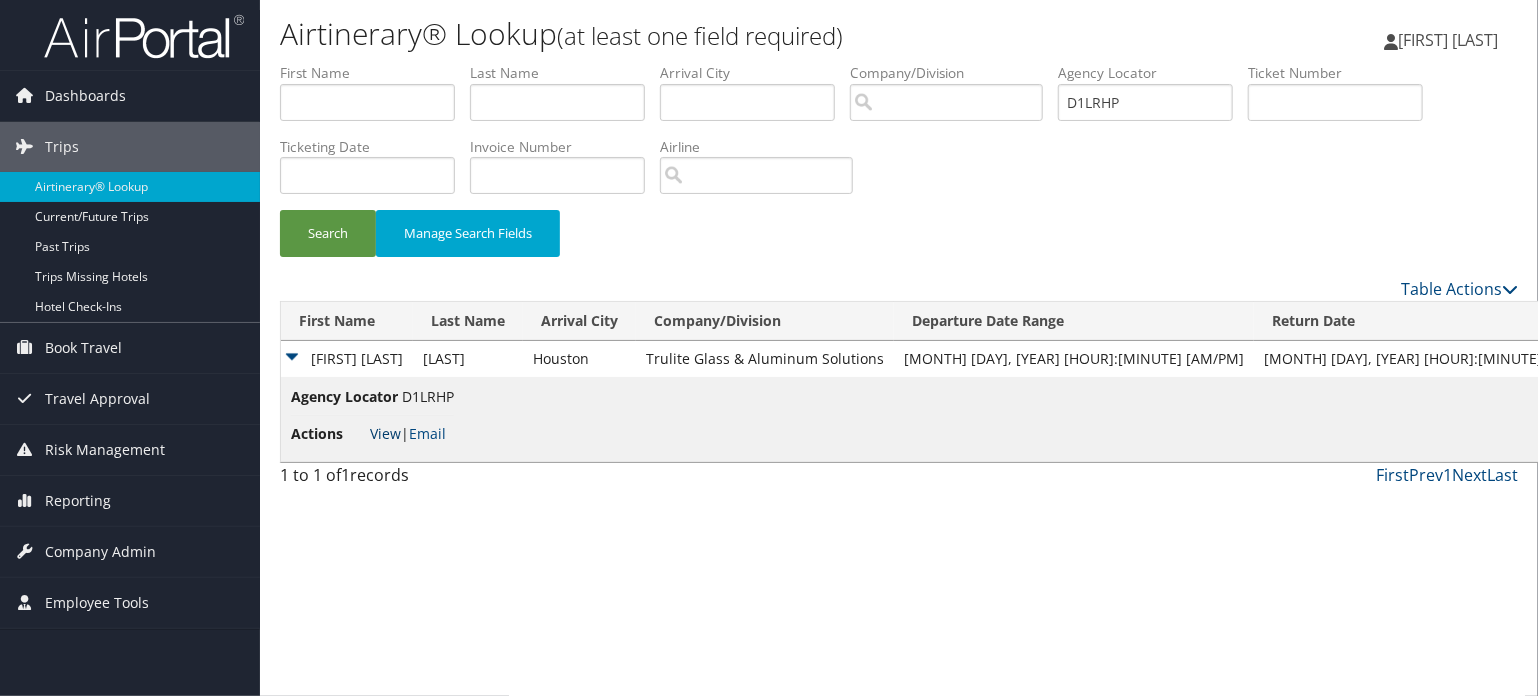 click on "View" at bounding box center (385, 433) 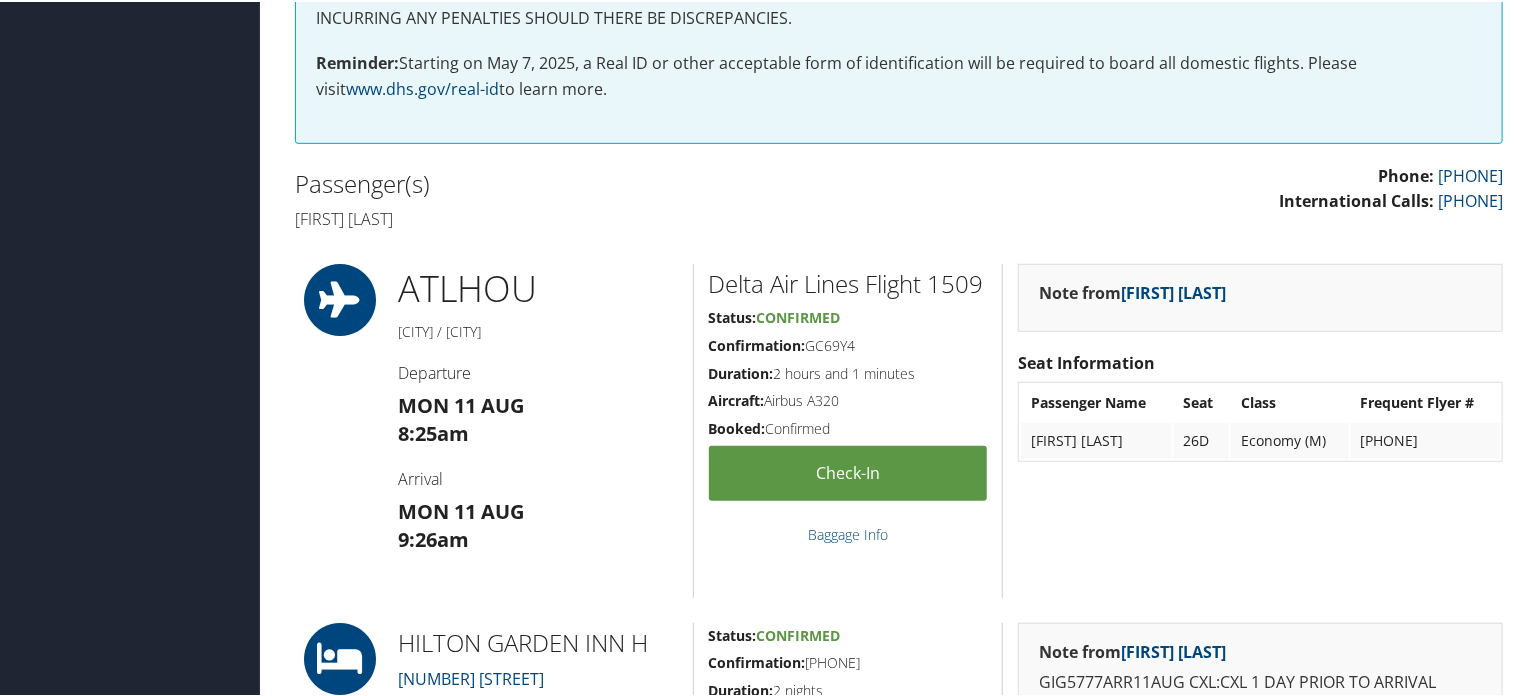 scroll, scrollTop: 100, scrollLeft: 0, axis: vertical 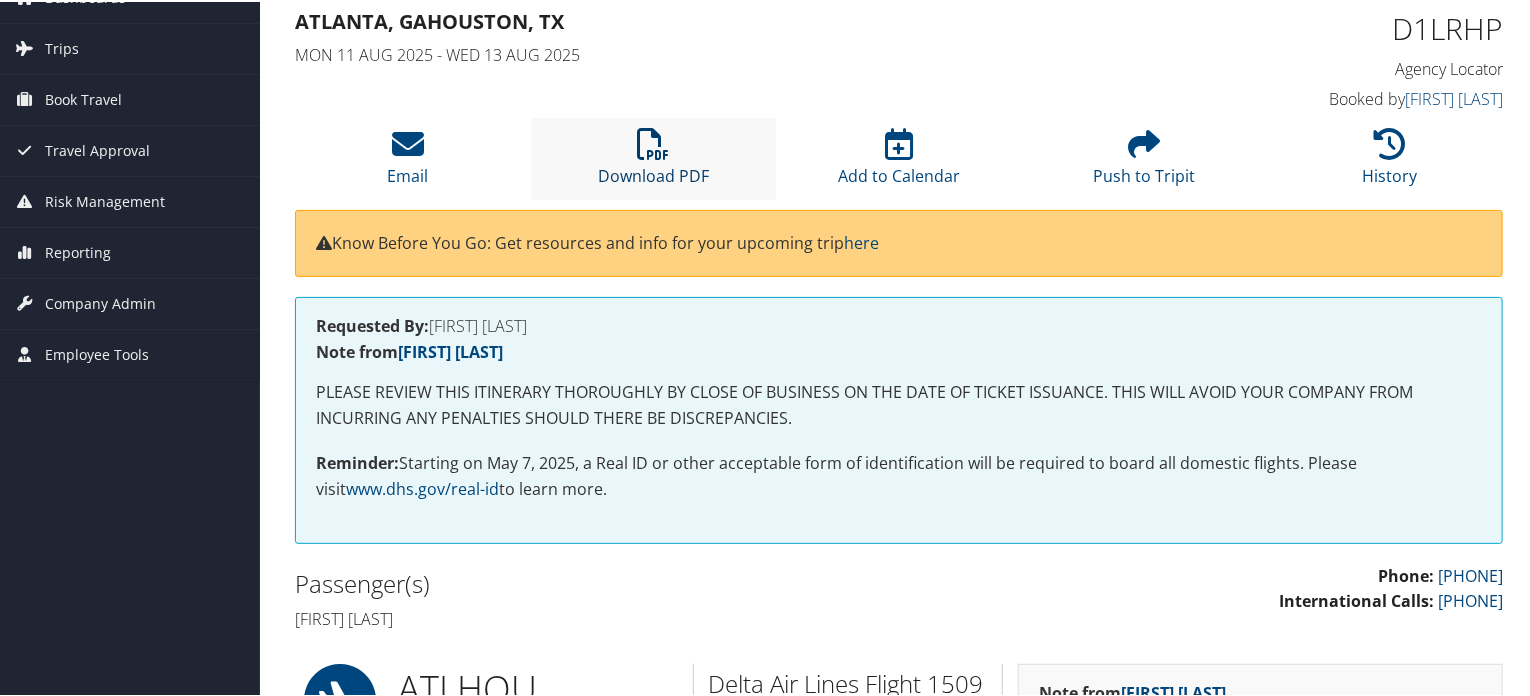 click on "Download PDF" at bounding box center (653, 161) 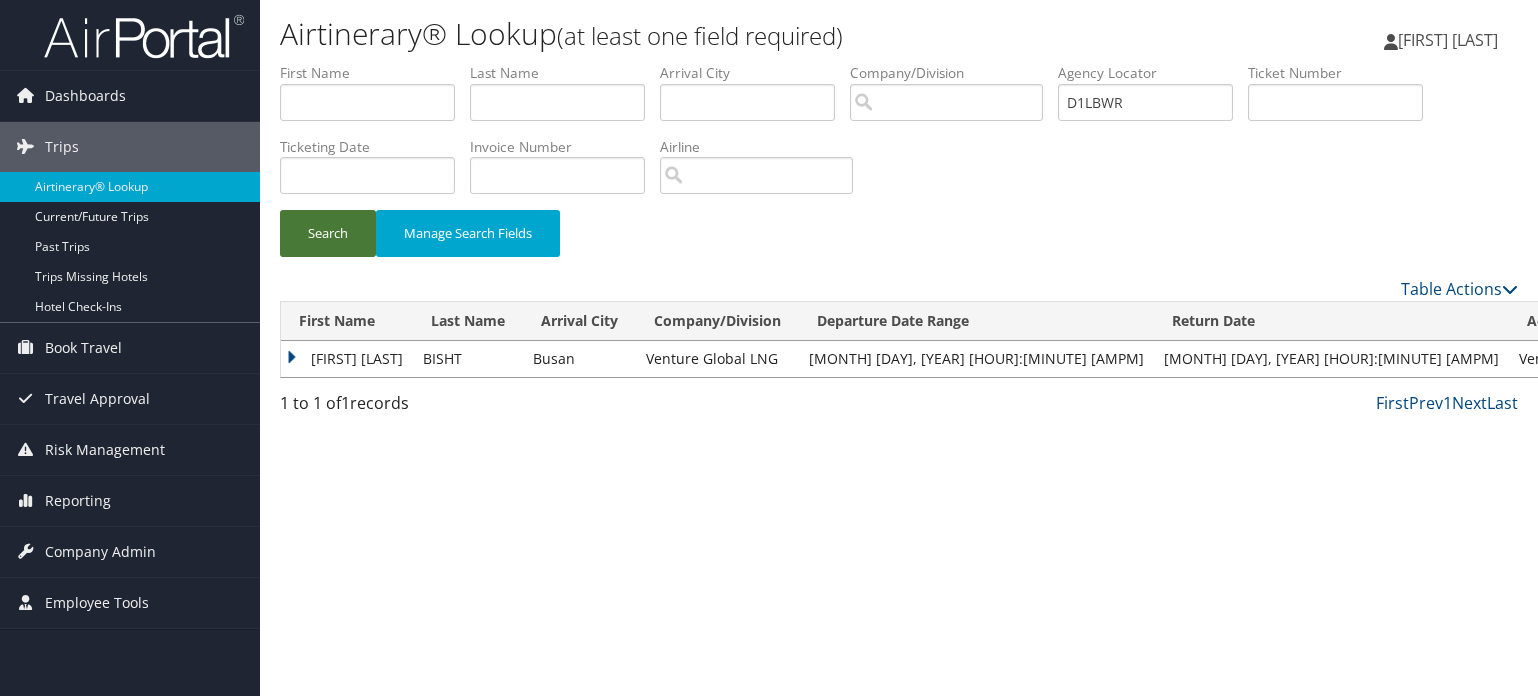scroll, scrollTop: 0, scrollLeft: 0, axis: both 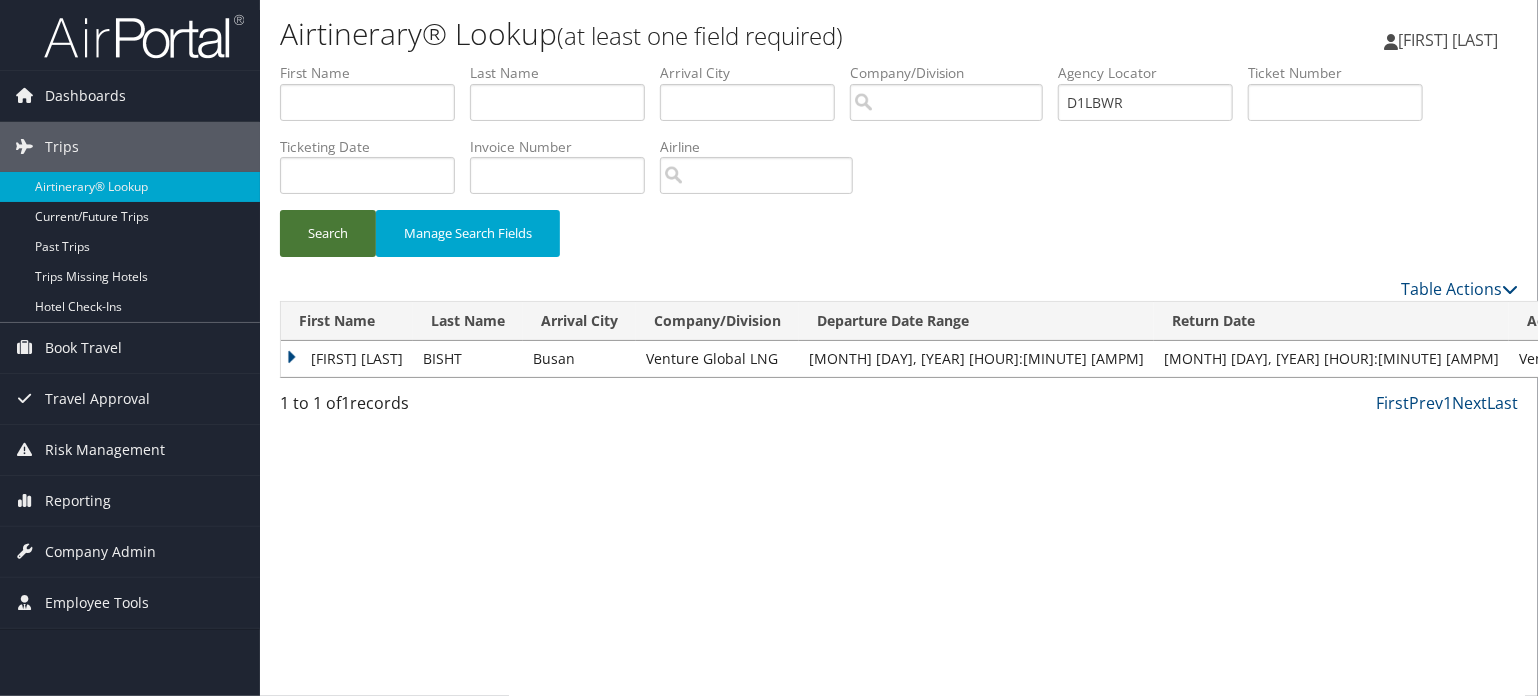 click on "Search" at bounding box center [328, 233] 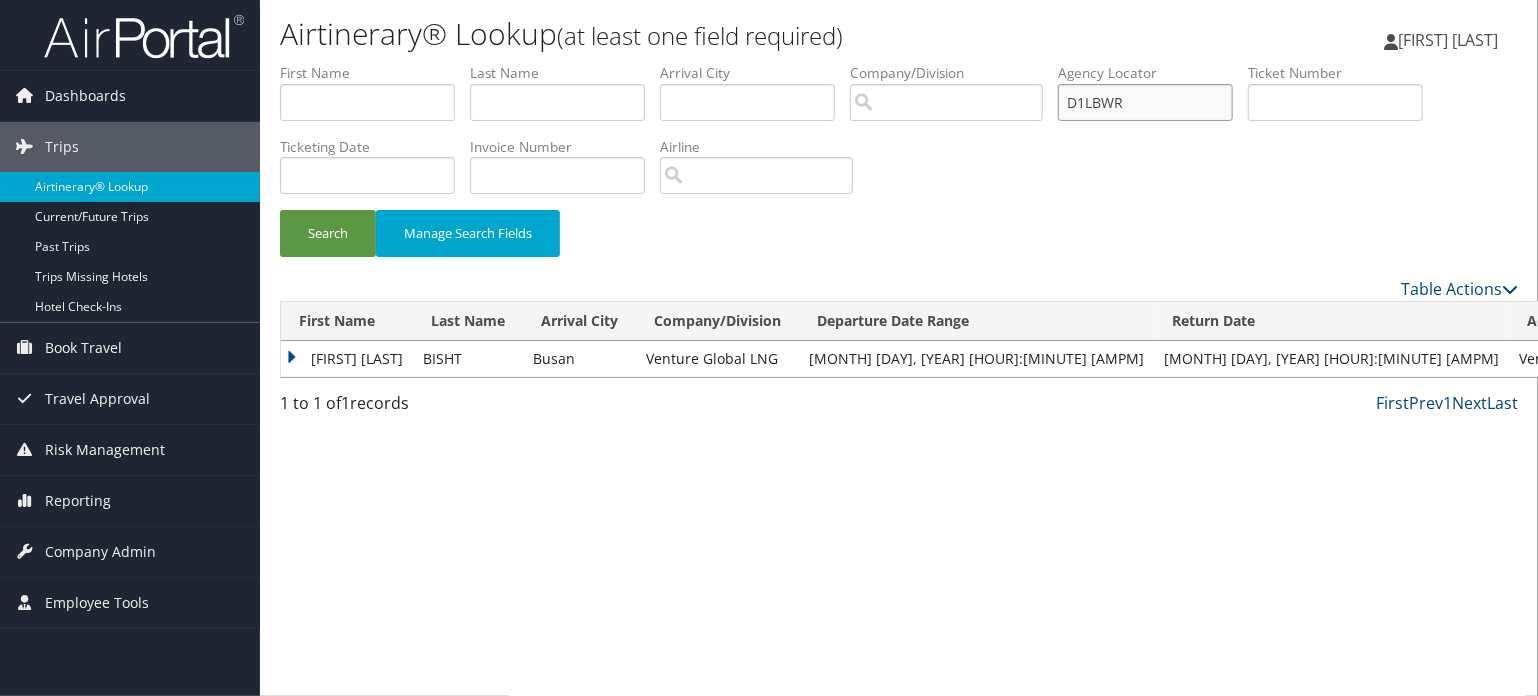 click on "D1LBWR" at bounding box center [1145, 102] 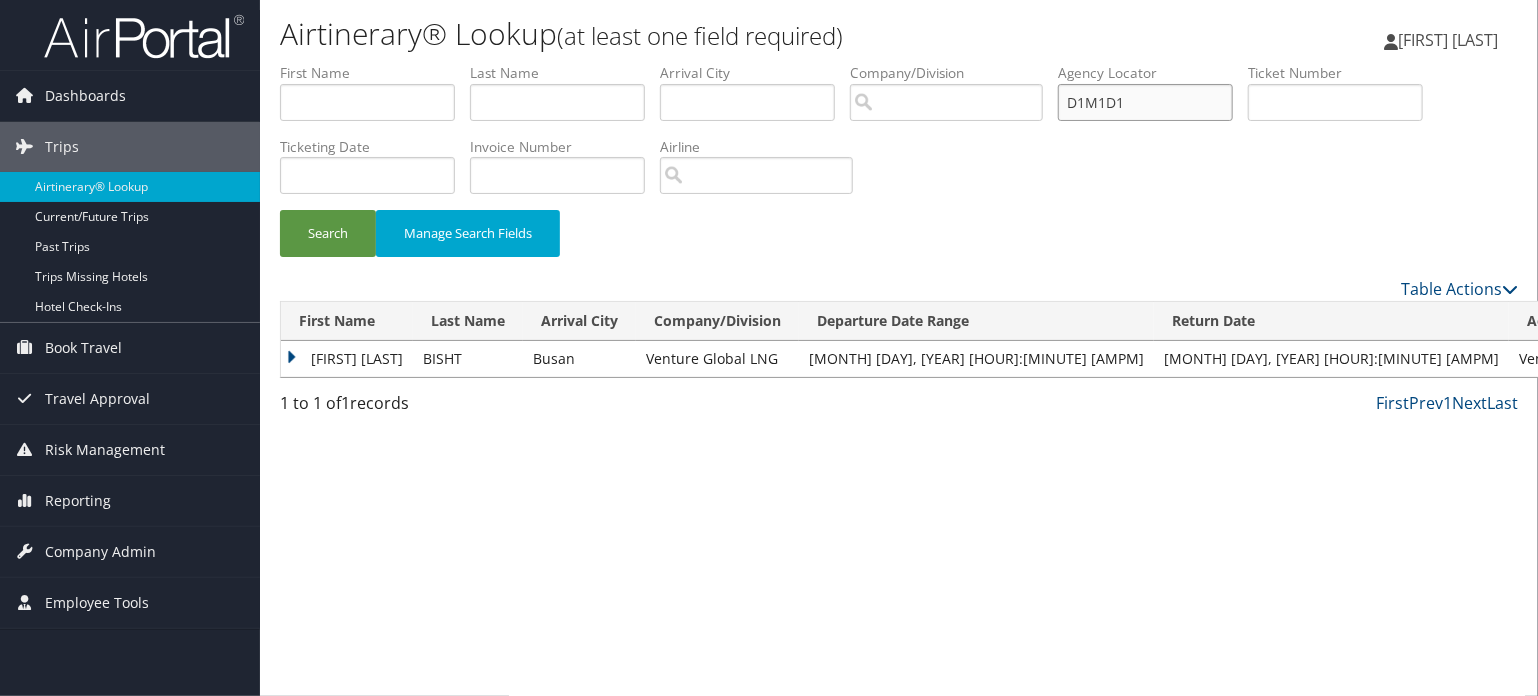 type on "D1M1D1" 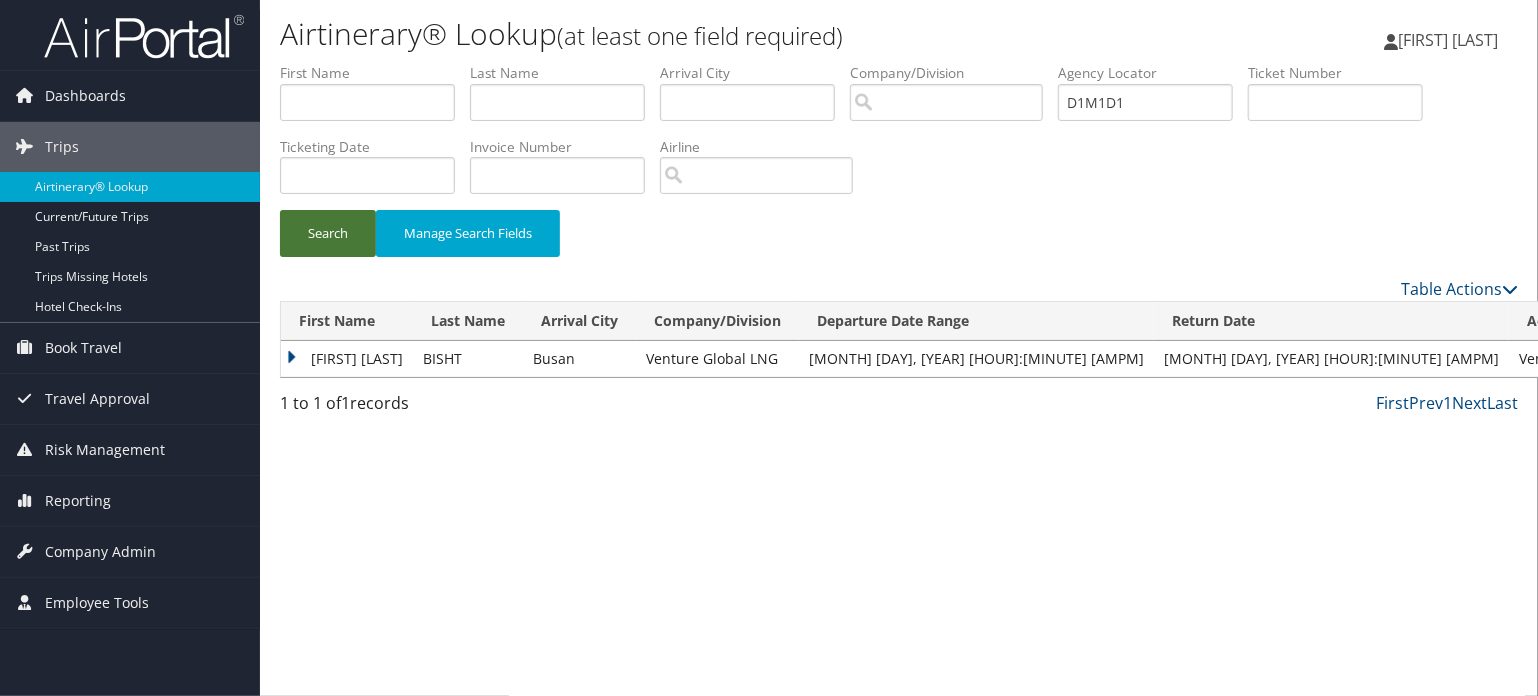 click on "Search" at bounding box center [328, 233] 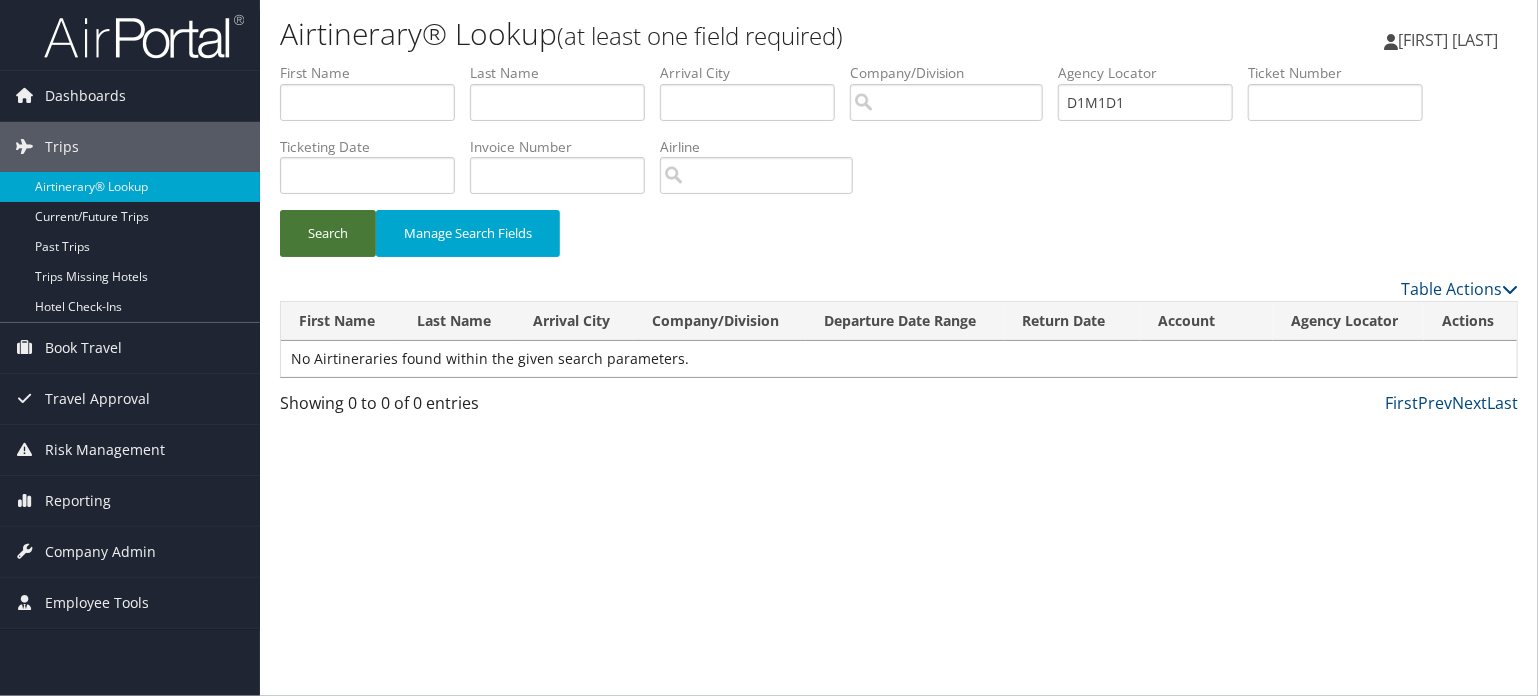 click on "Search" at bounding box center [328, 233] 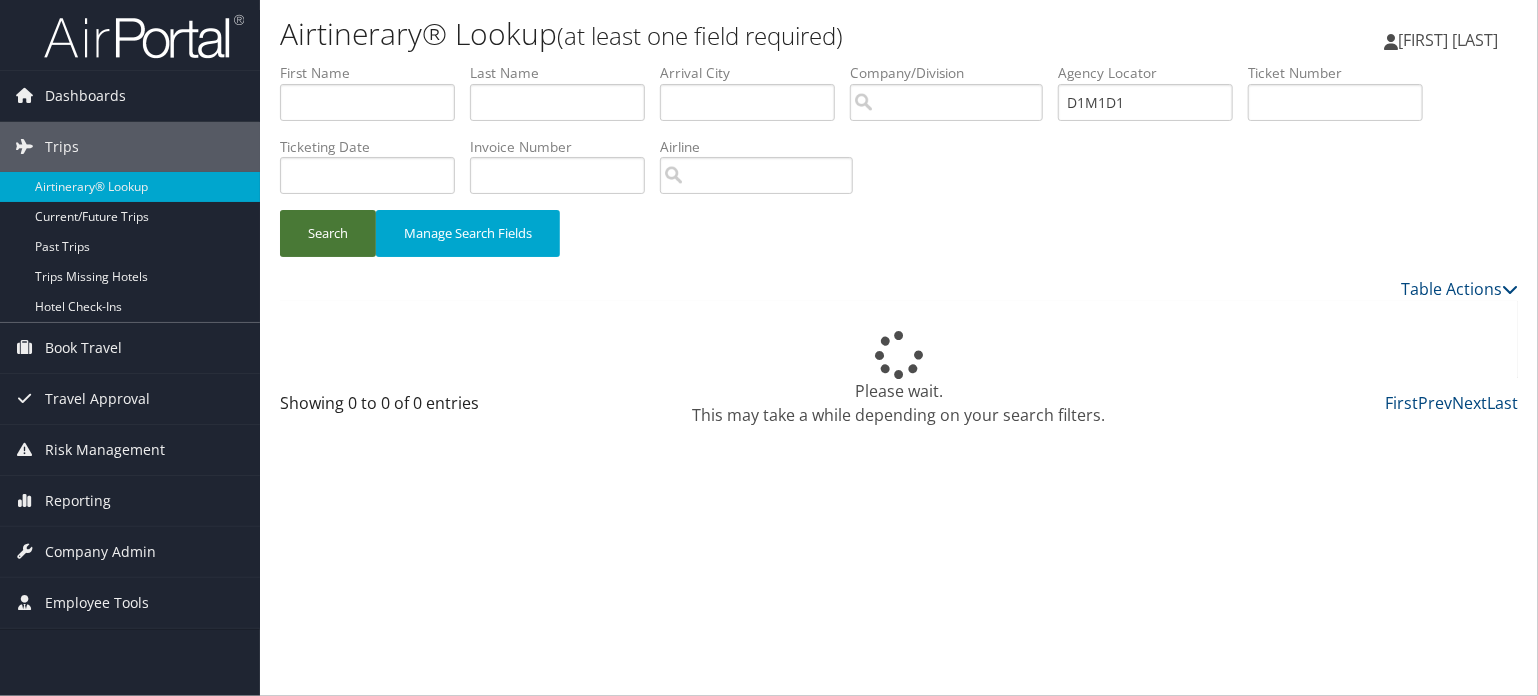 type 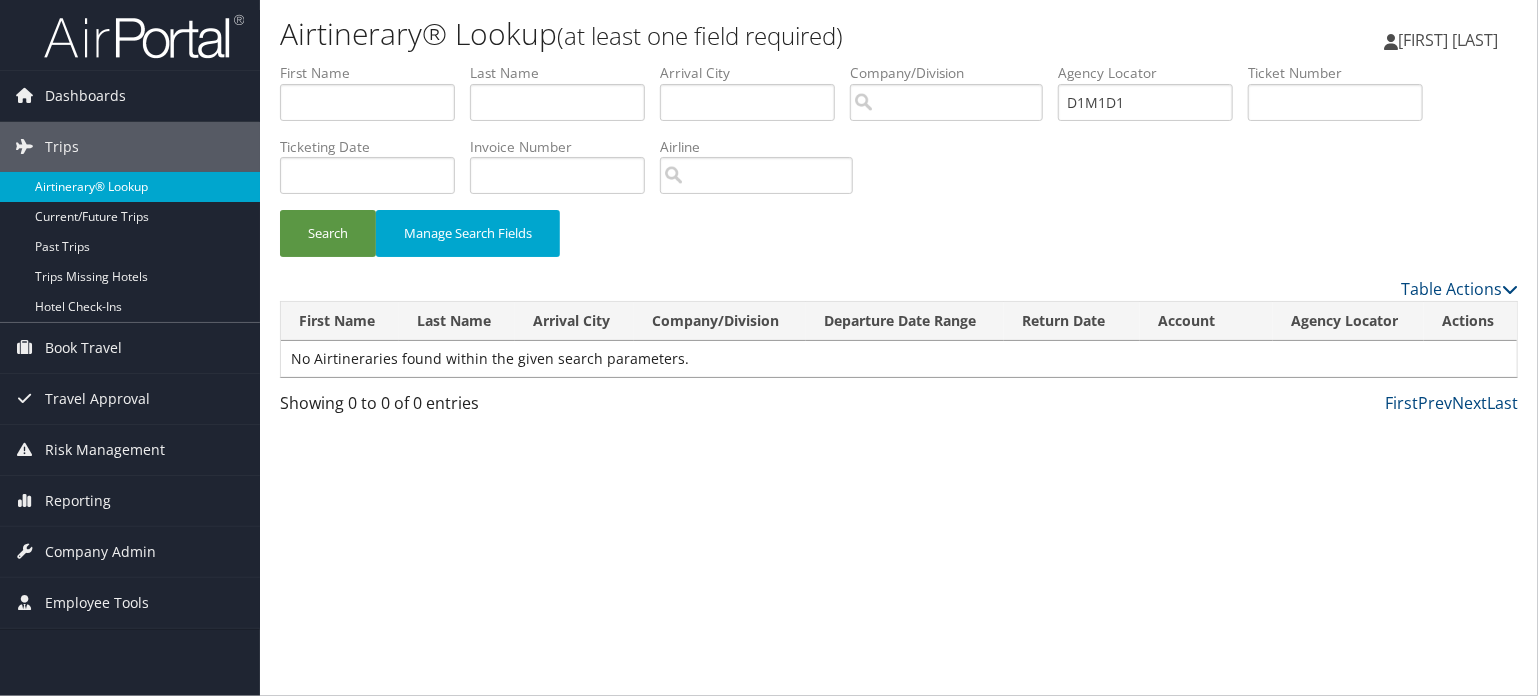 click on "Airtinerary® Lookup" at bounding box center [130, 187] 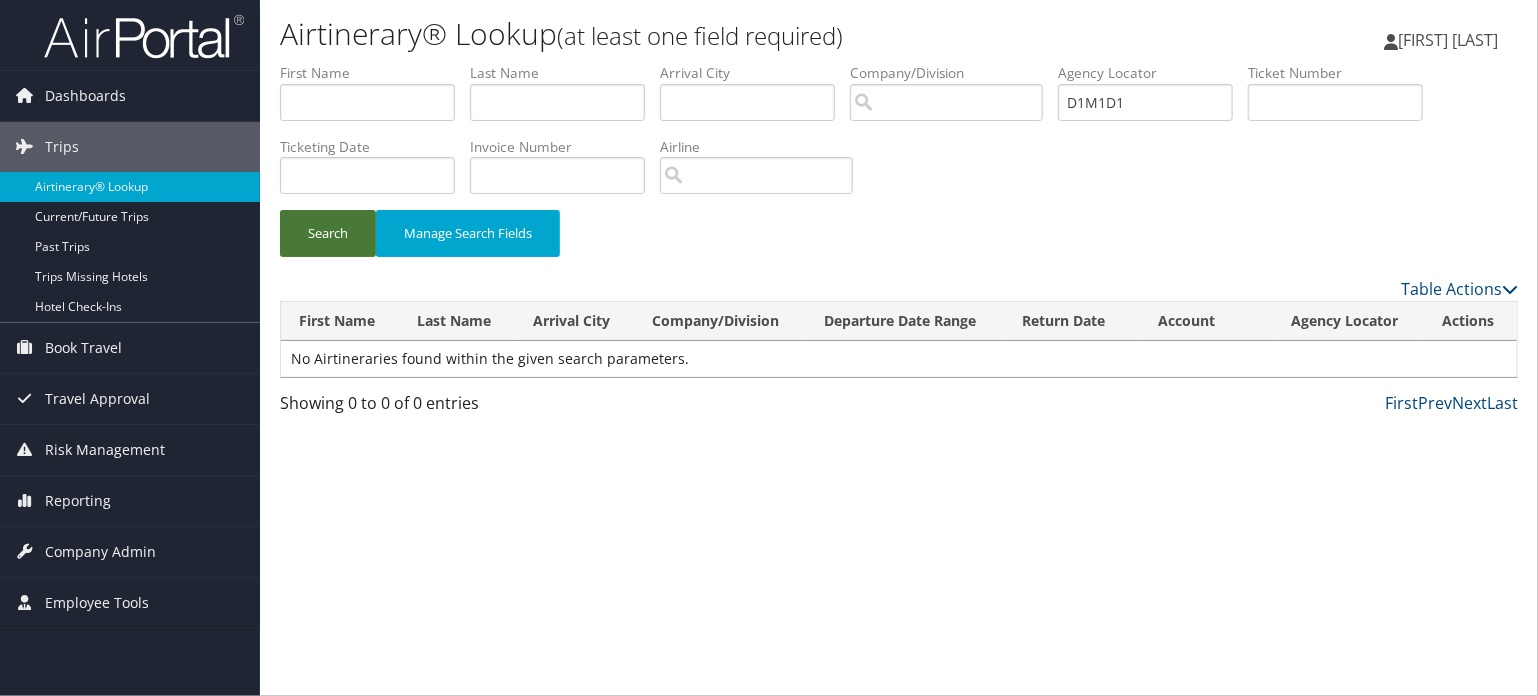 click on "Search" at bounding box center (328, 233) 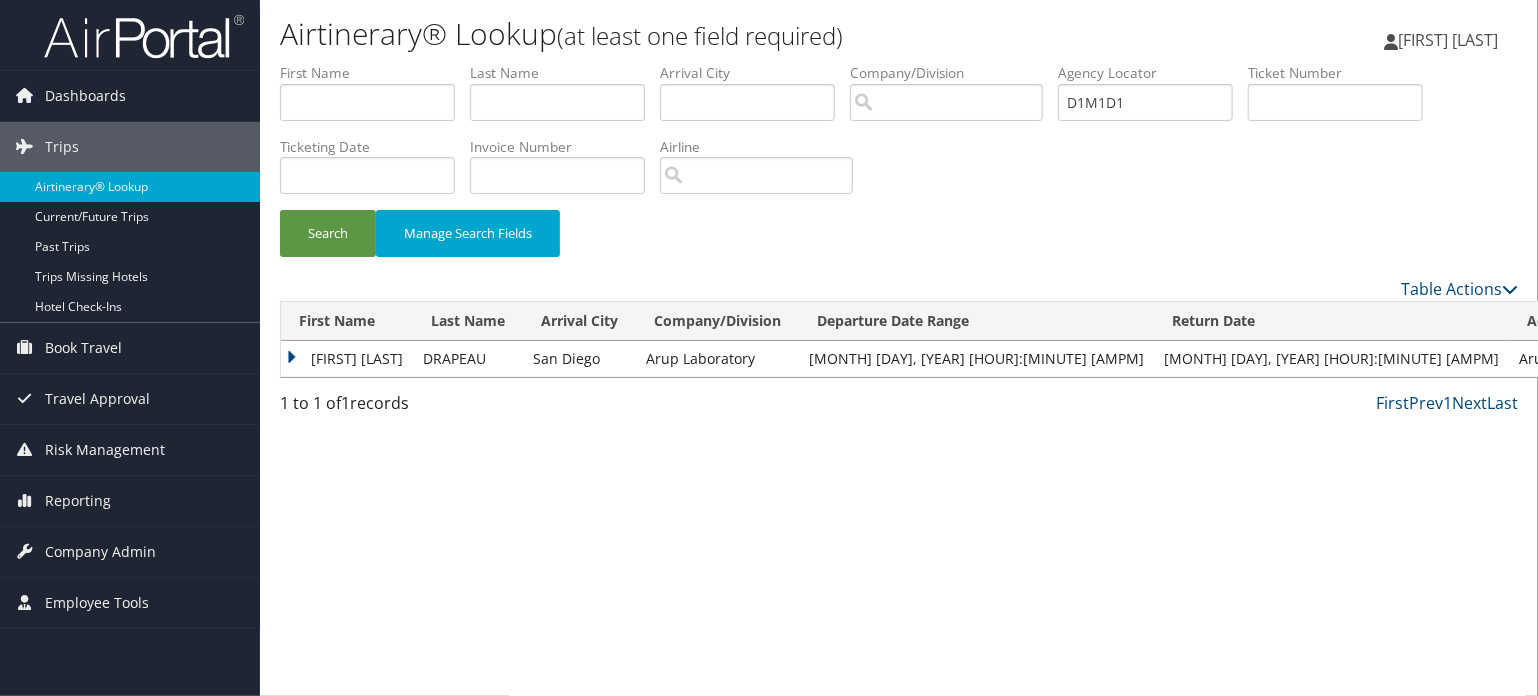 click on "DYLAN TAYLOR" at bounding box center (347, 359) 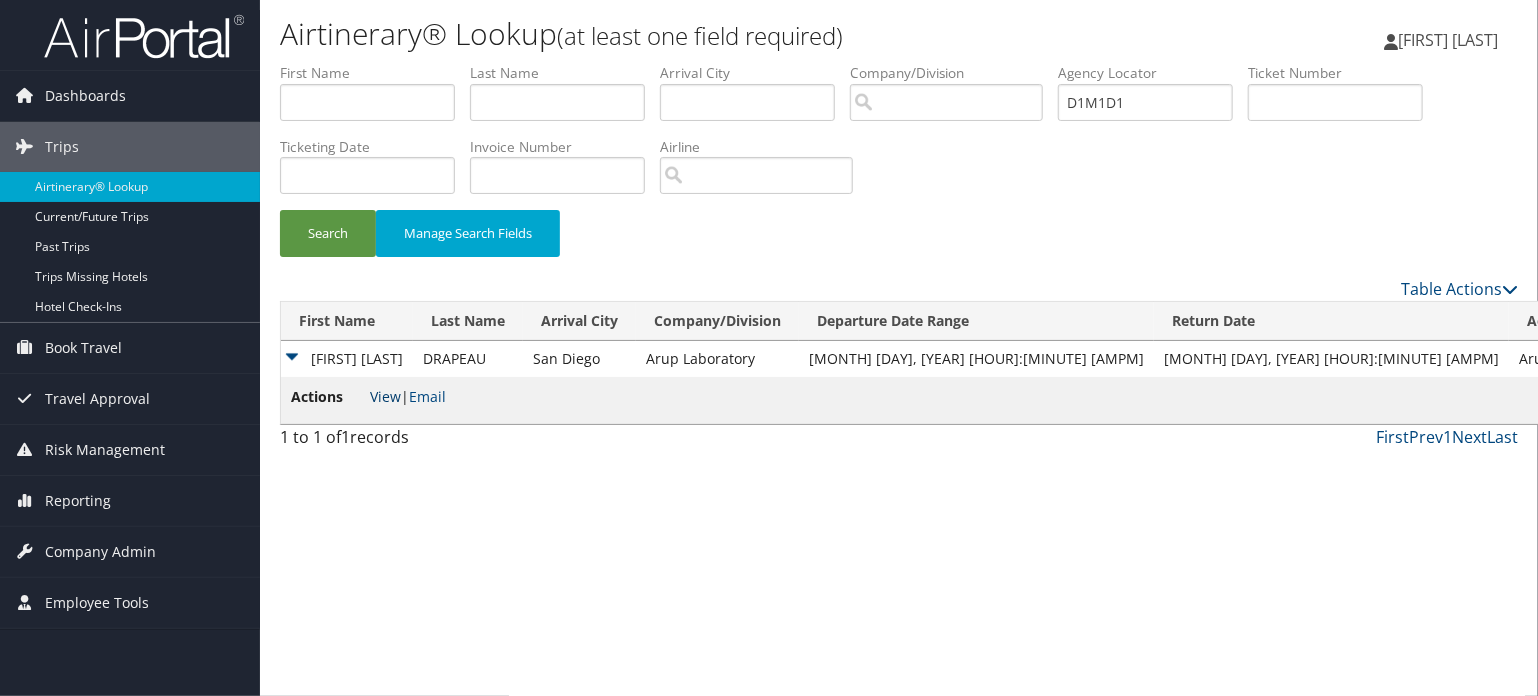 click on "View" at bounding box center (385, 396) 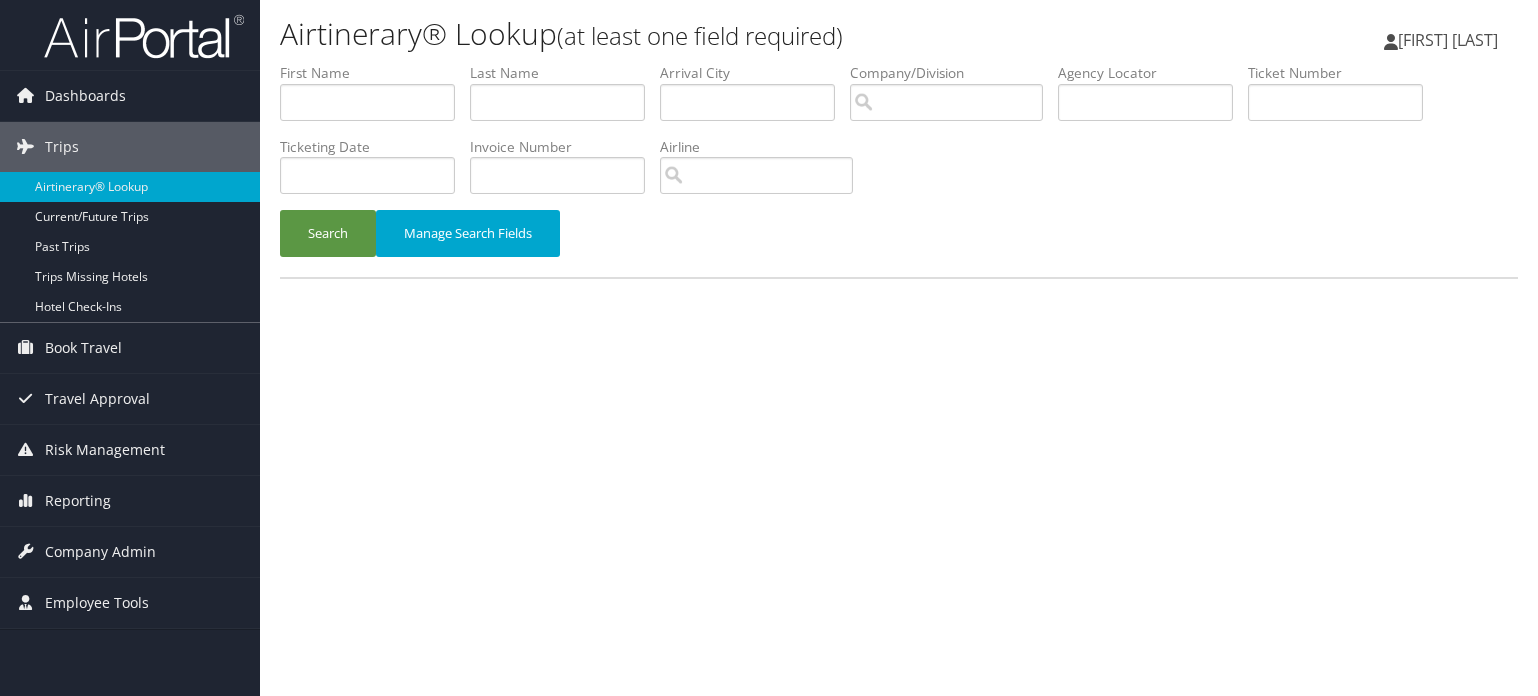 scroll, scrollTop: 0, scrollLeft: 0, axis: both 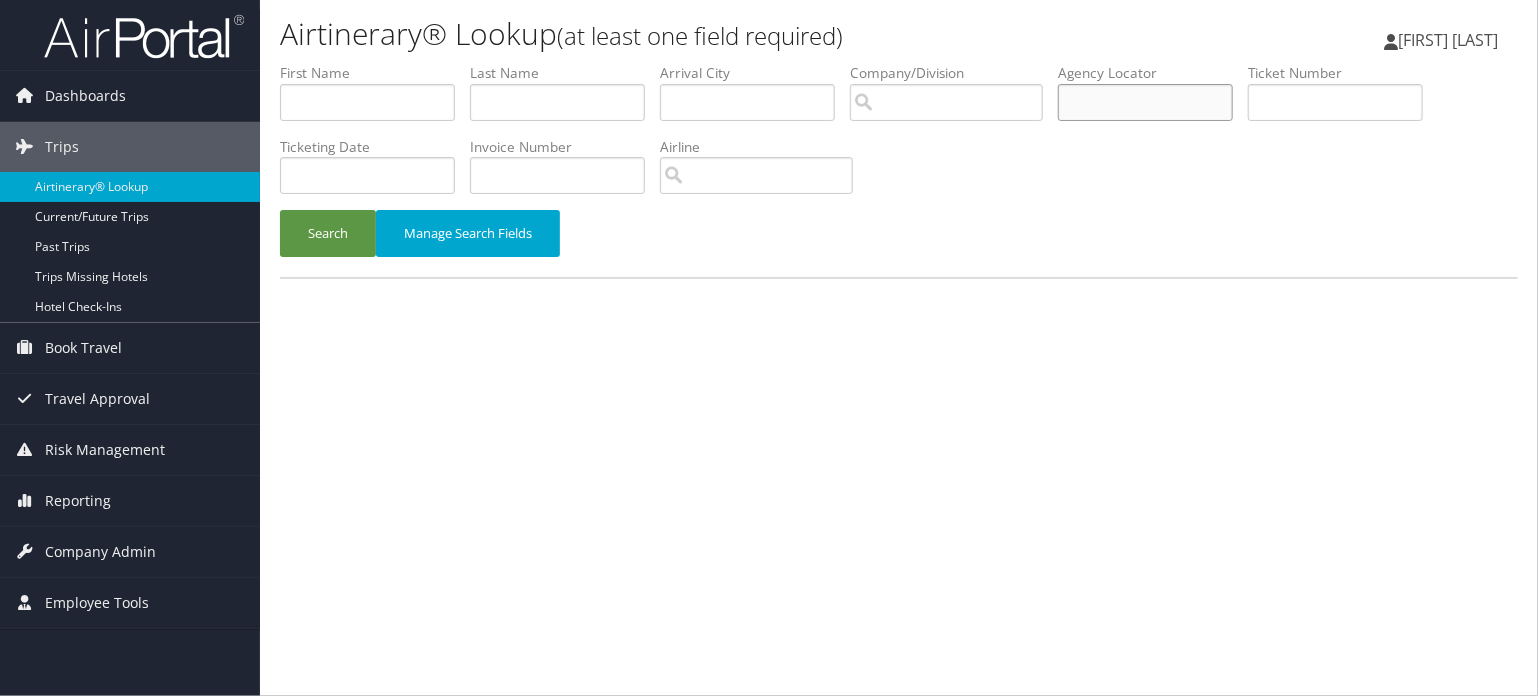 click at bounding box center [1145, 102] 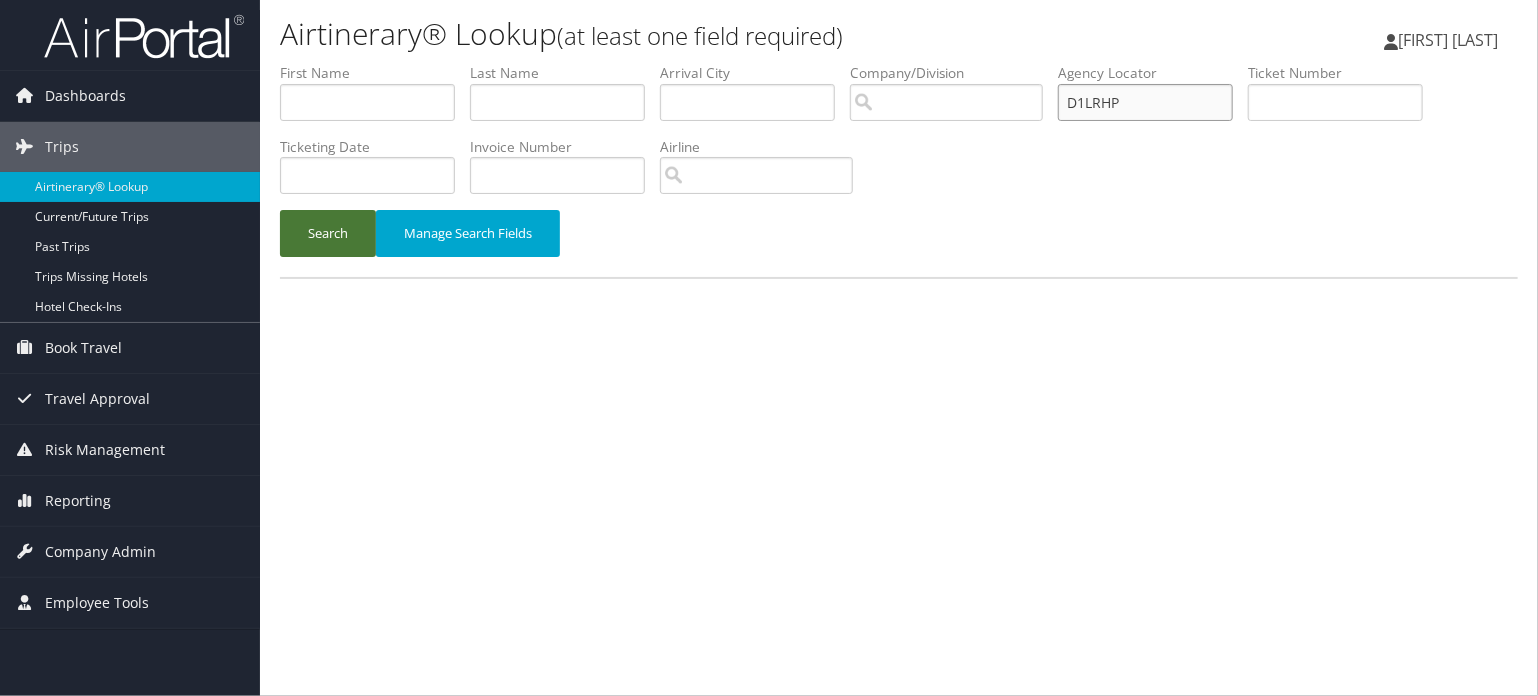 type on "D1LRHP" 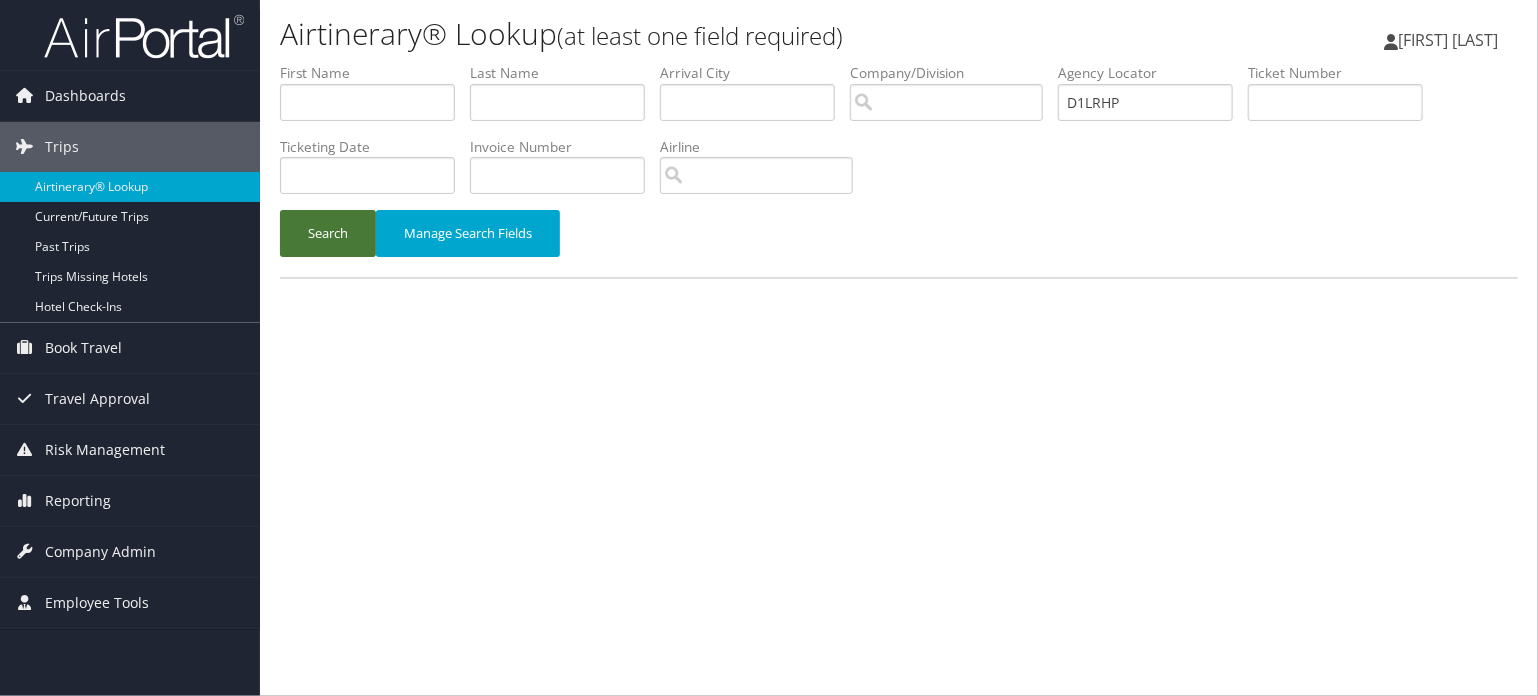 click on "Search" at bounding box center [328, 233] 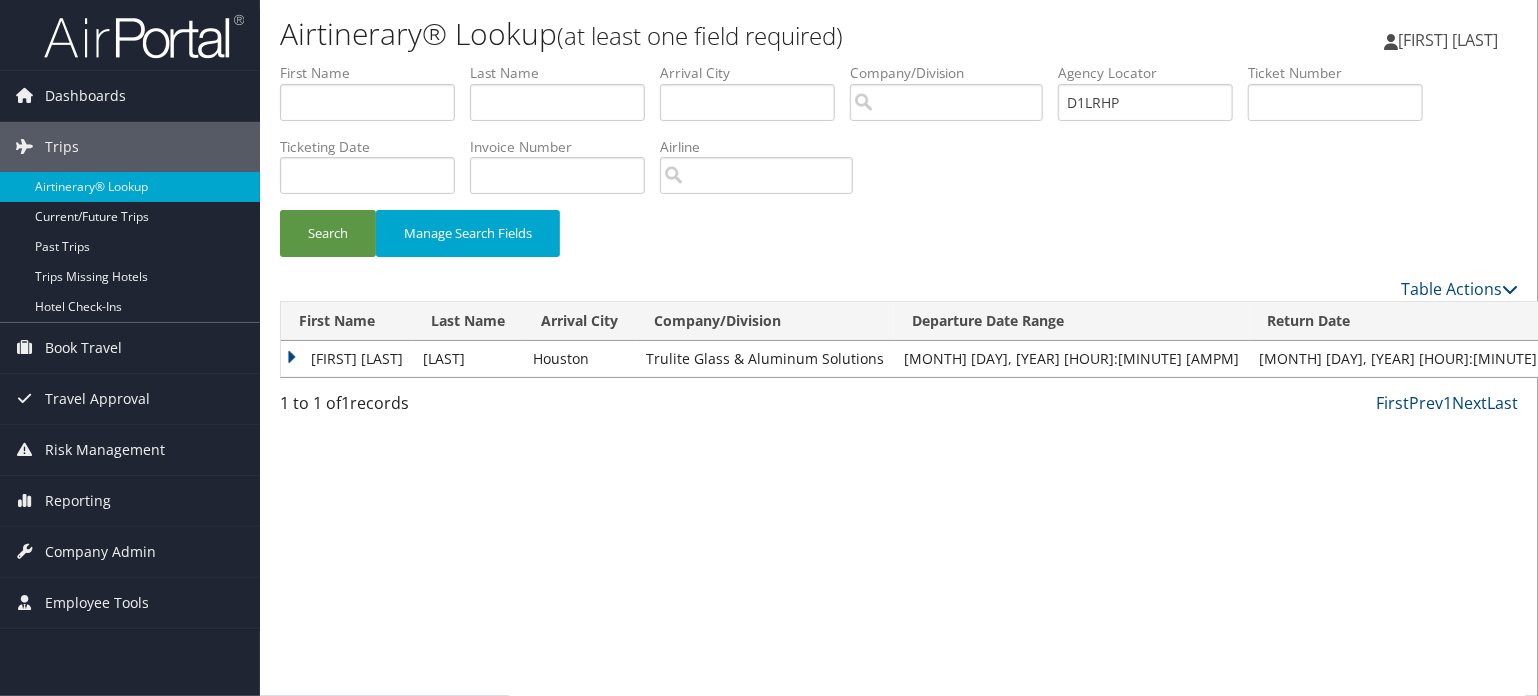 click on "TIMOTHY P" at bounding box center (347, 359) 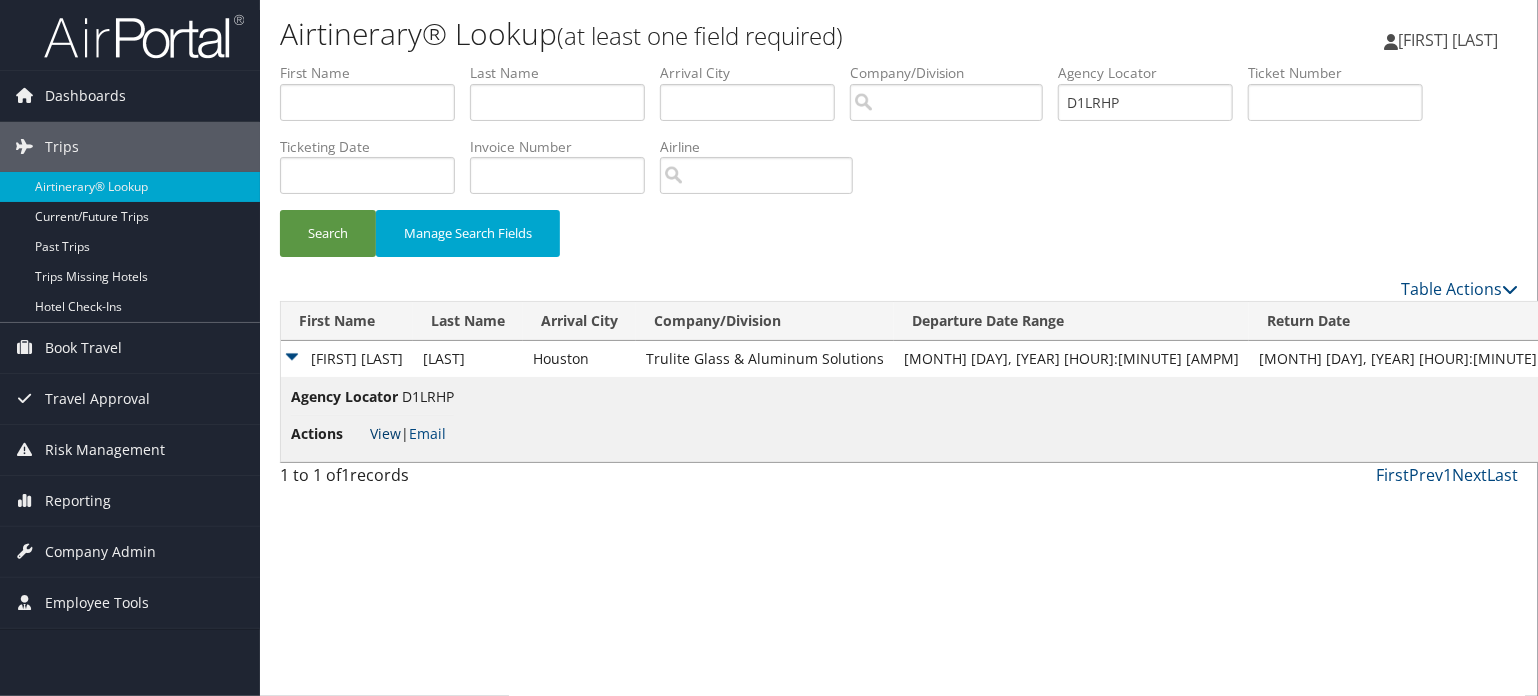 click on "View" at bounding box center (385, 433) 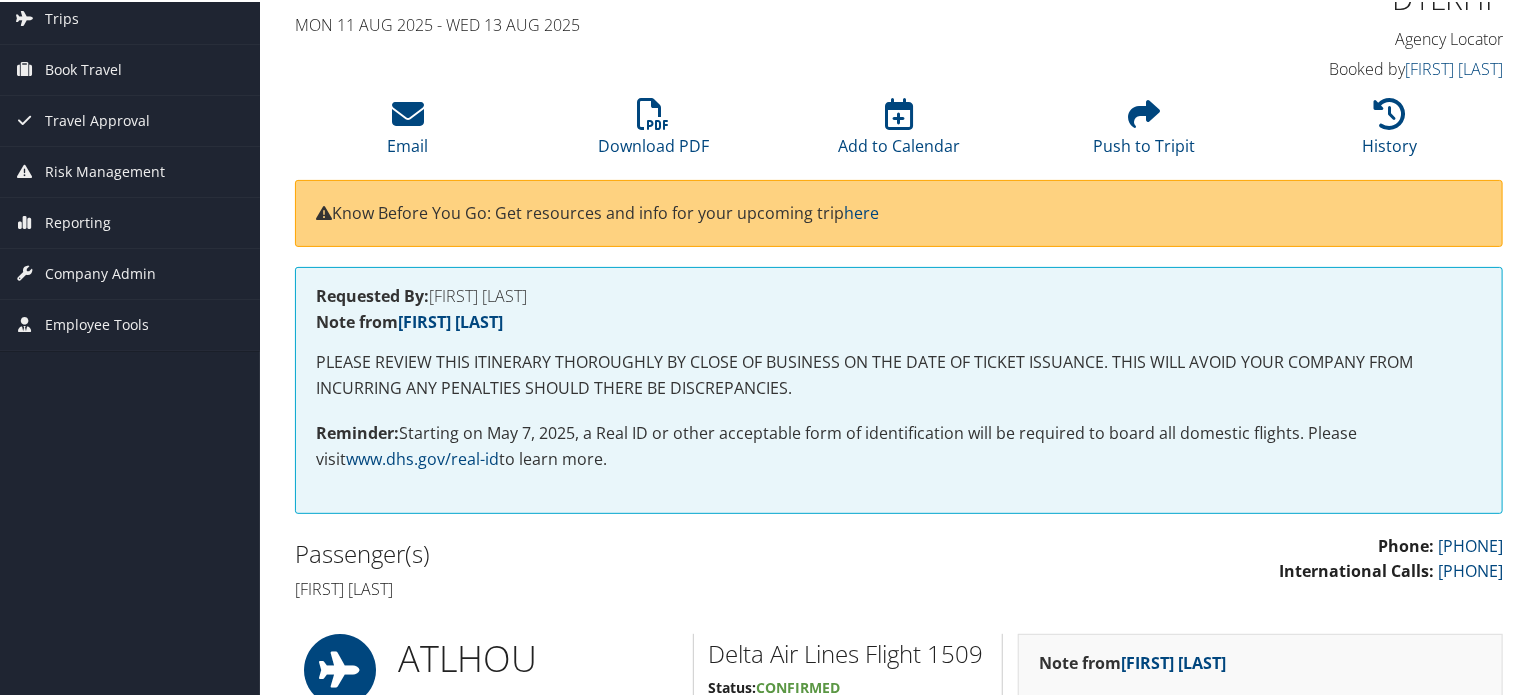 scroll, scrollTop: 0, scrollLeft: 0, axis: both 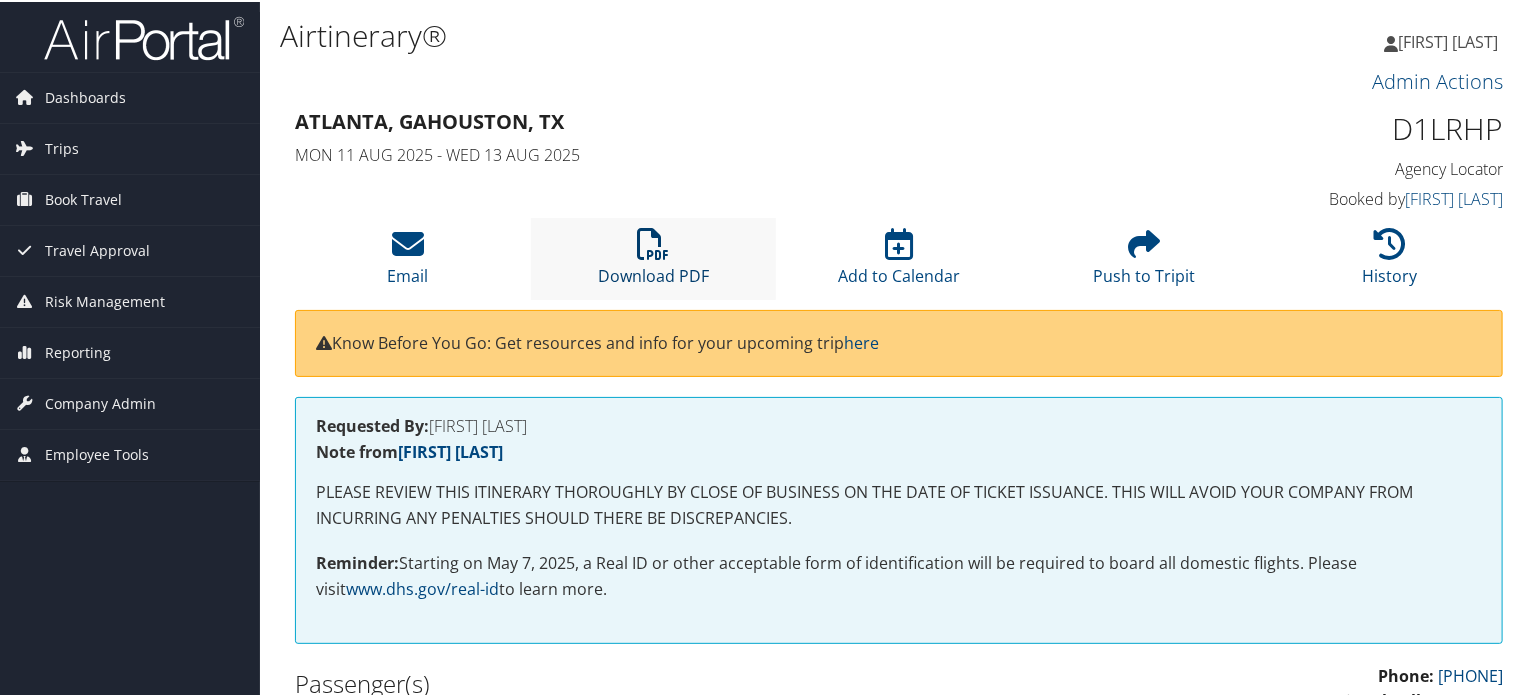 click at bounding box center (653, 242) 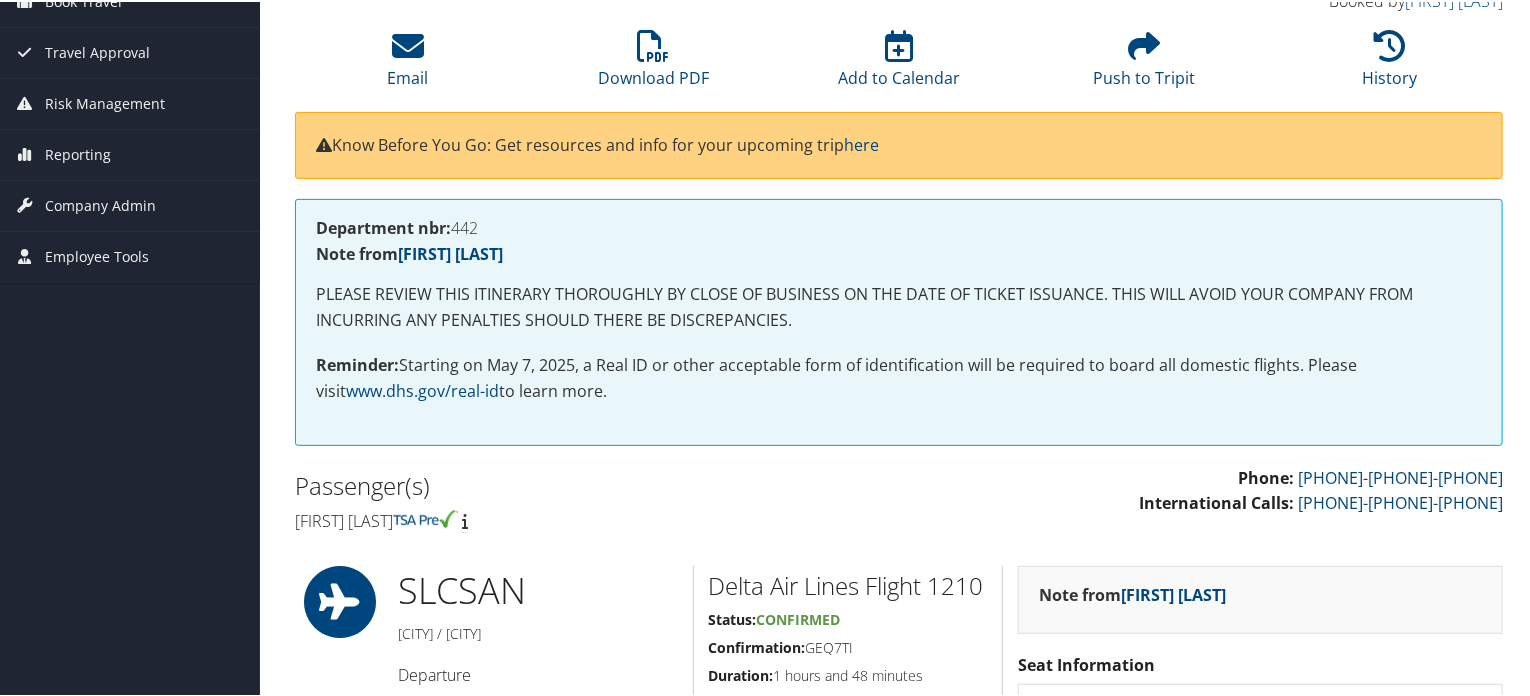 scroll, scrollTop: 0, scrollLeft: 0, axis: both 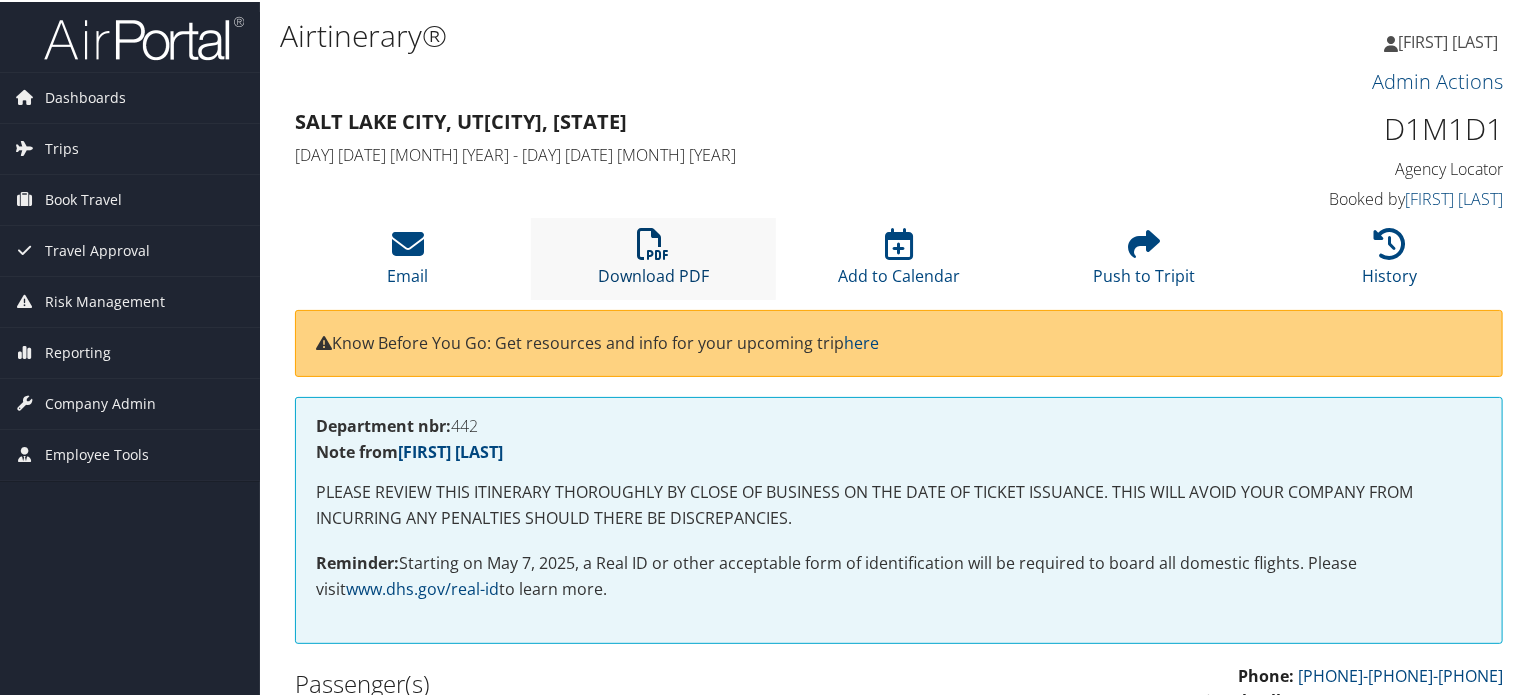 click at bounding box center (653, 242) 